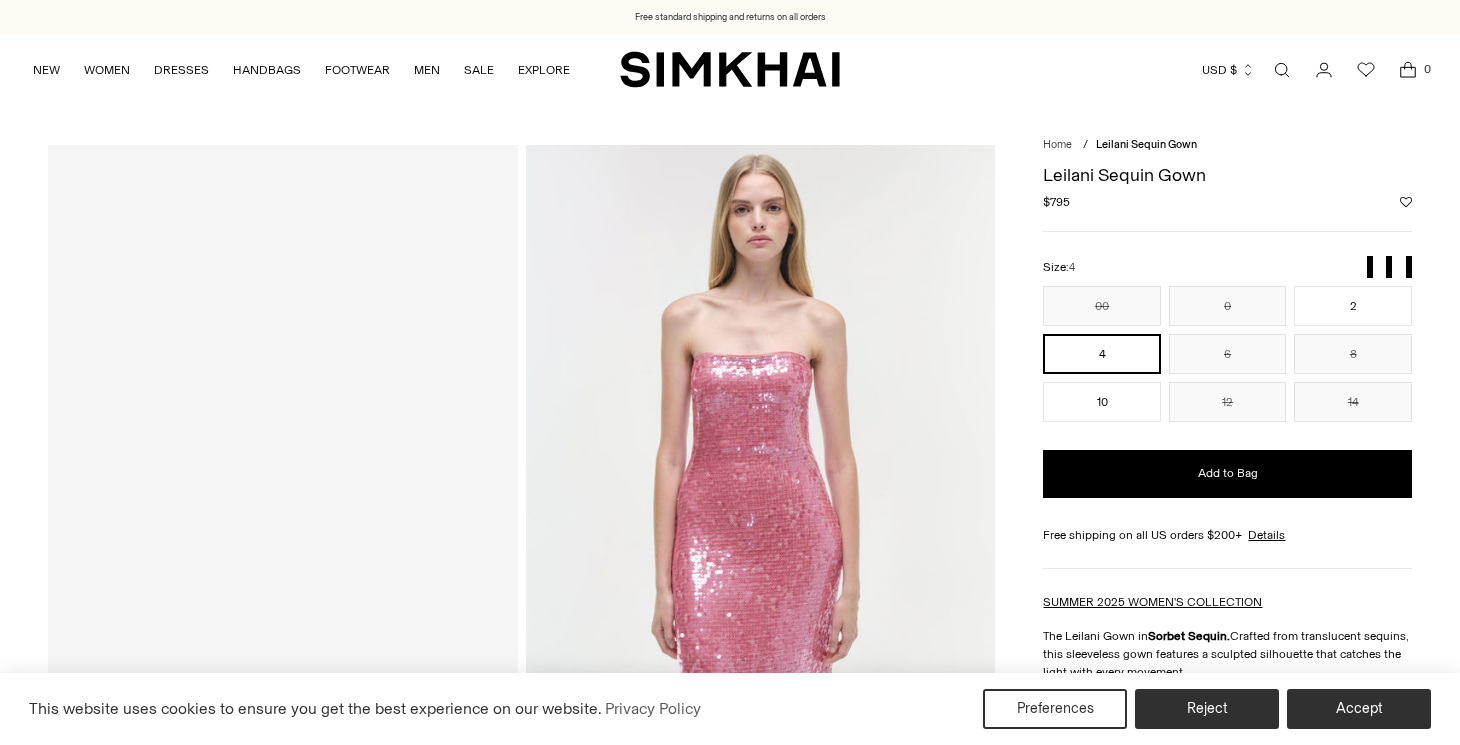 scroll, scrollTop: 0, scrollLeft: 0, axis: both 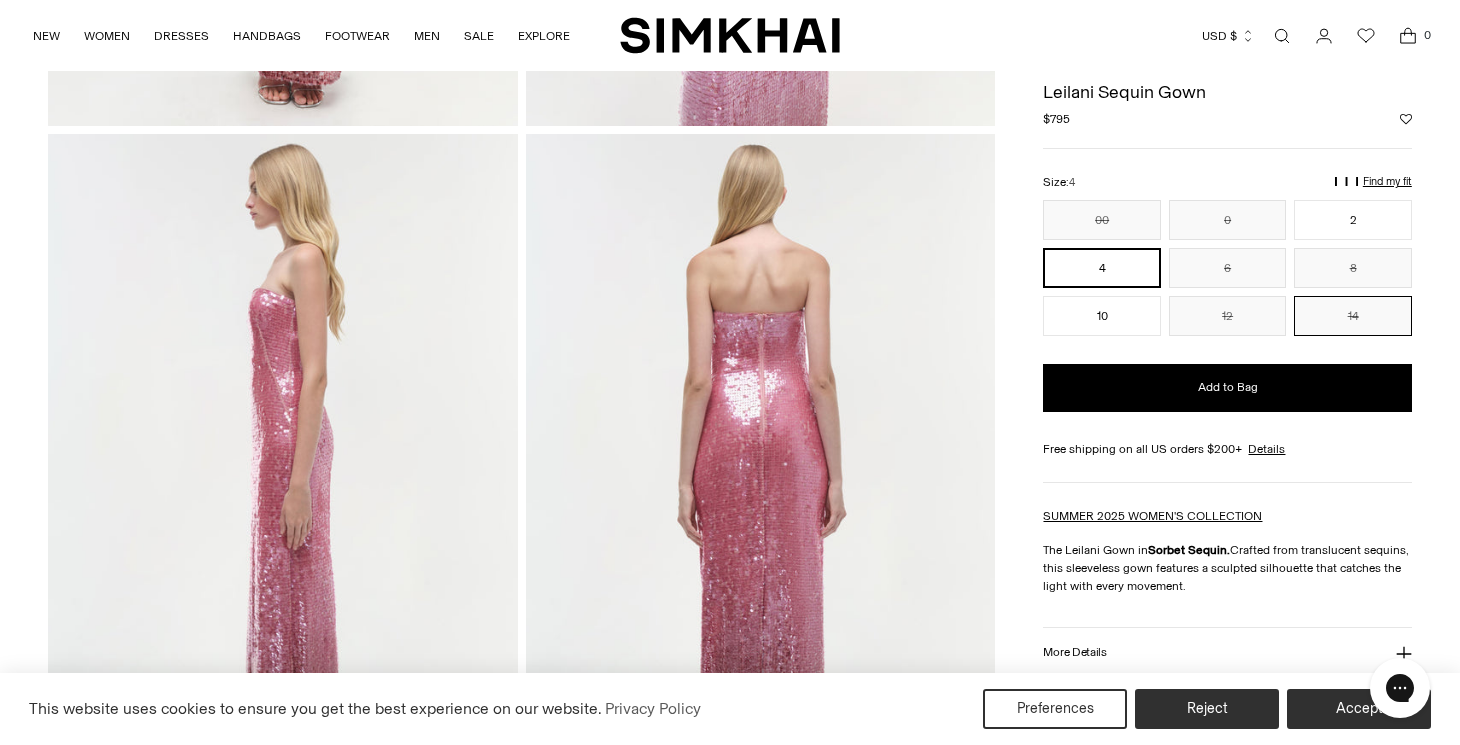click on "14" at bounding box center (1352, 316) 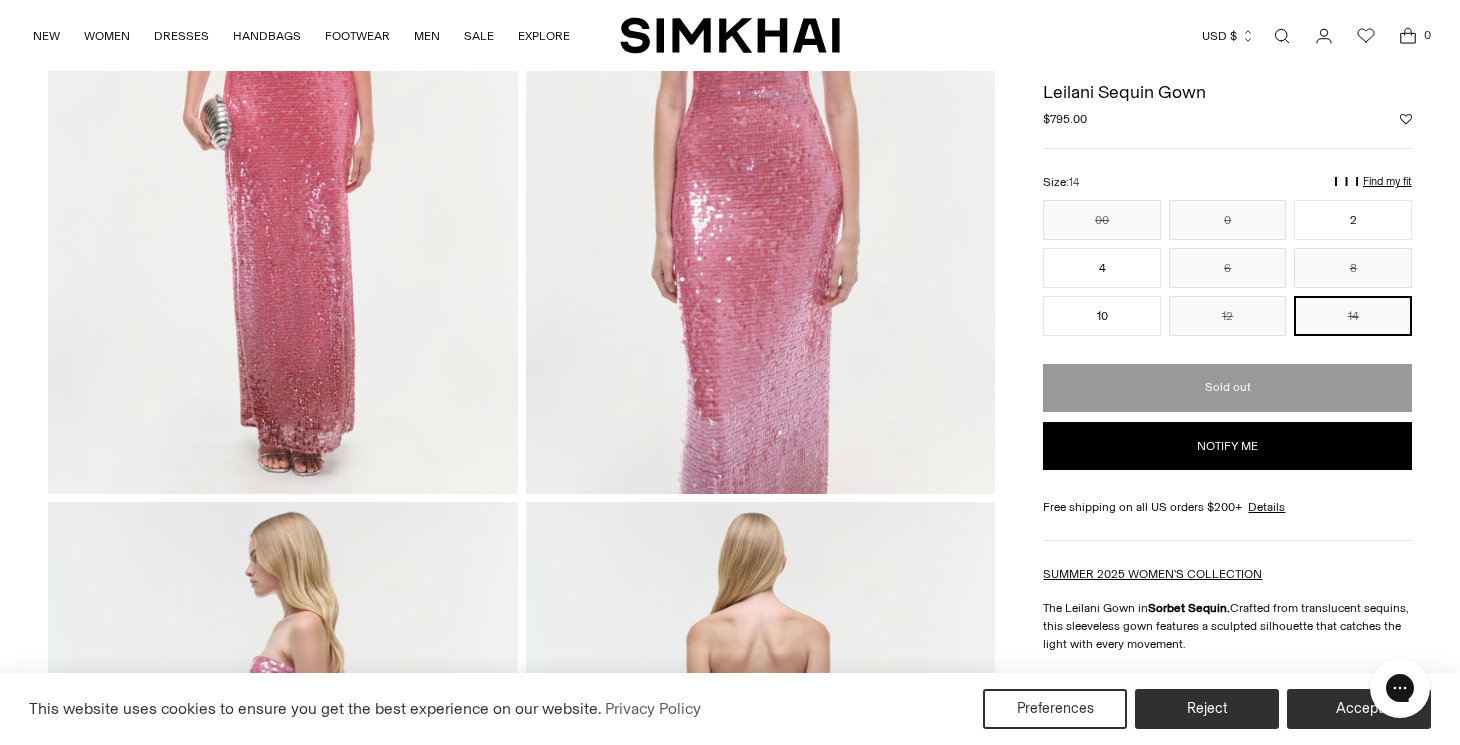scroll, scrollTop: 0, scrollLeft: 0, axis: both 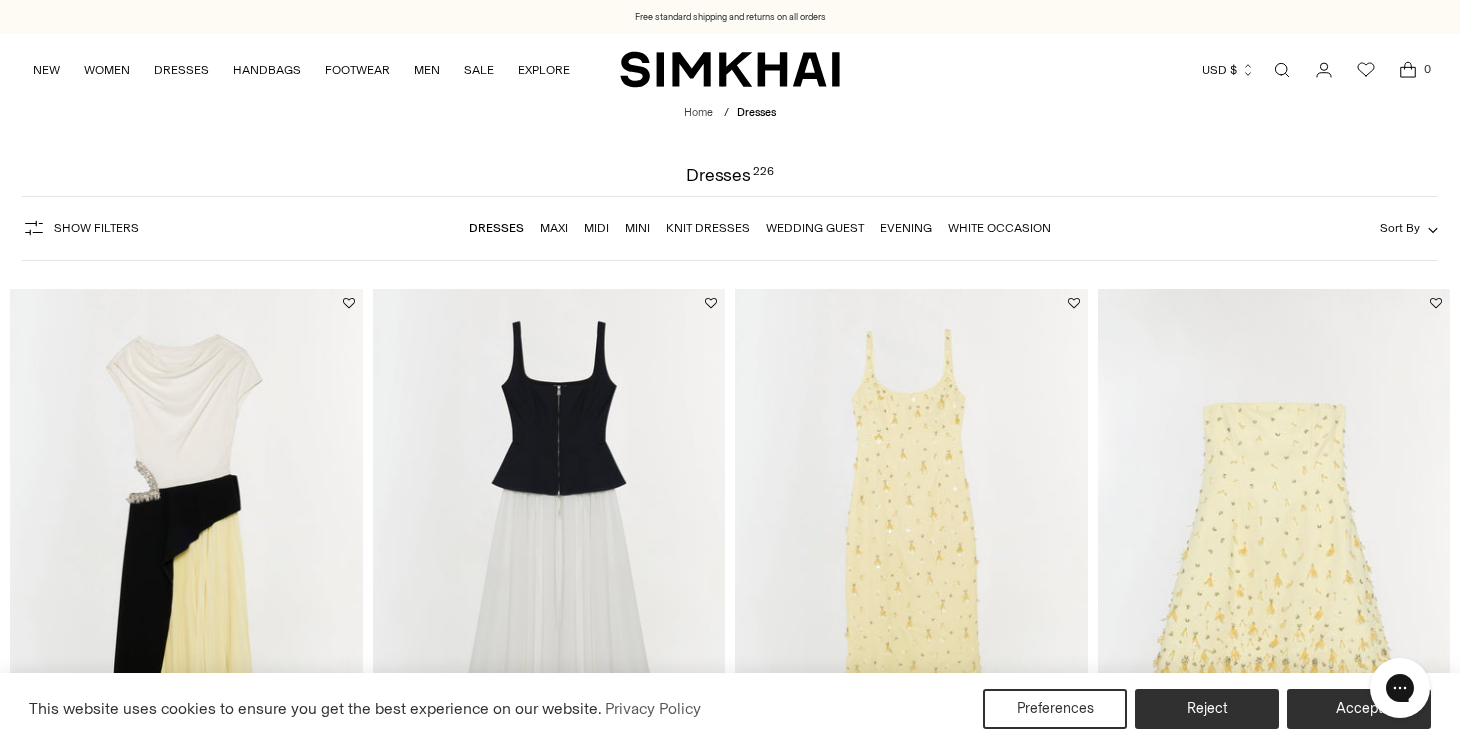 click on "Maxi" at bounding box center [554, 228] 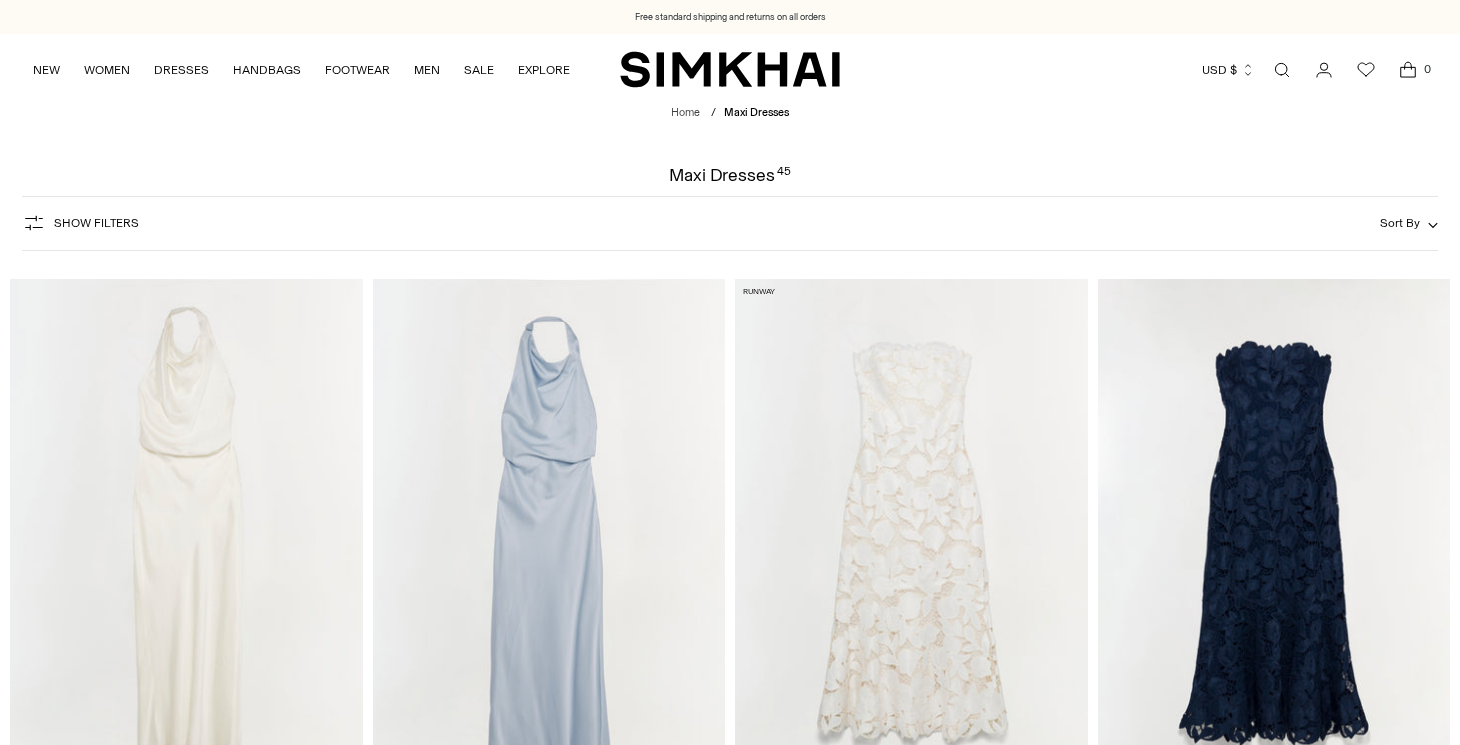 scroll, scrollTop: 0, scrollLeft: 0, axis: both 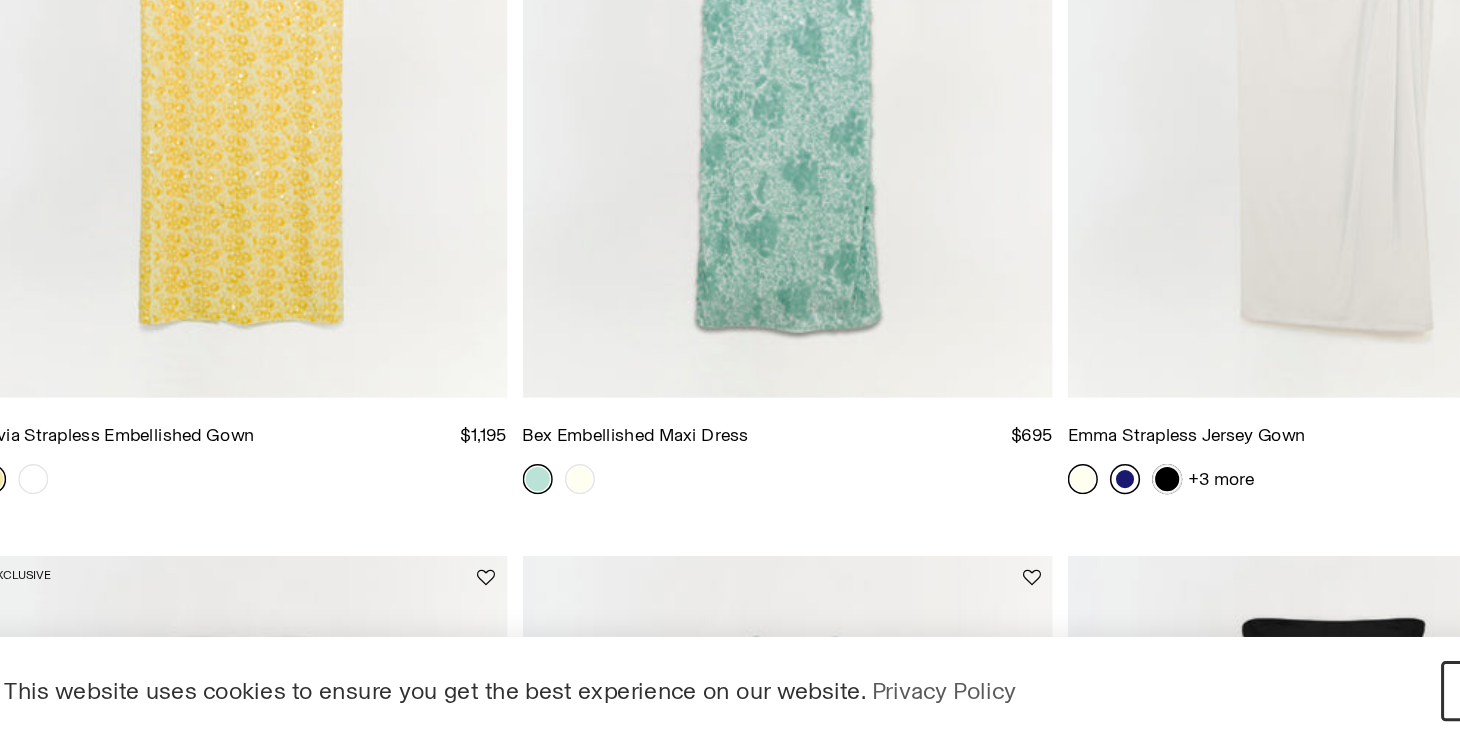 click at bounding box center [0, 0] 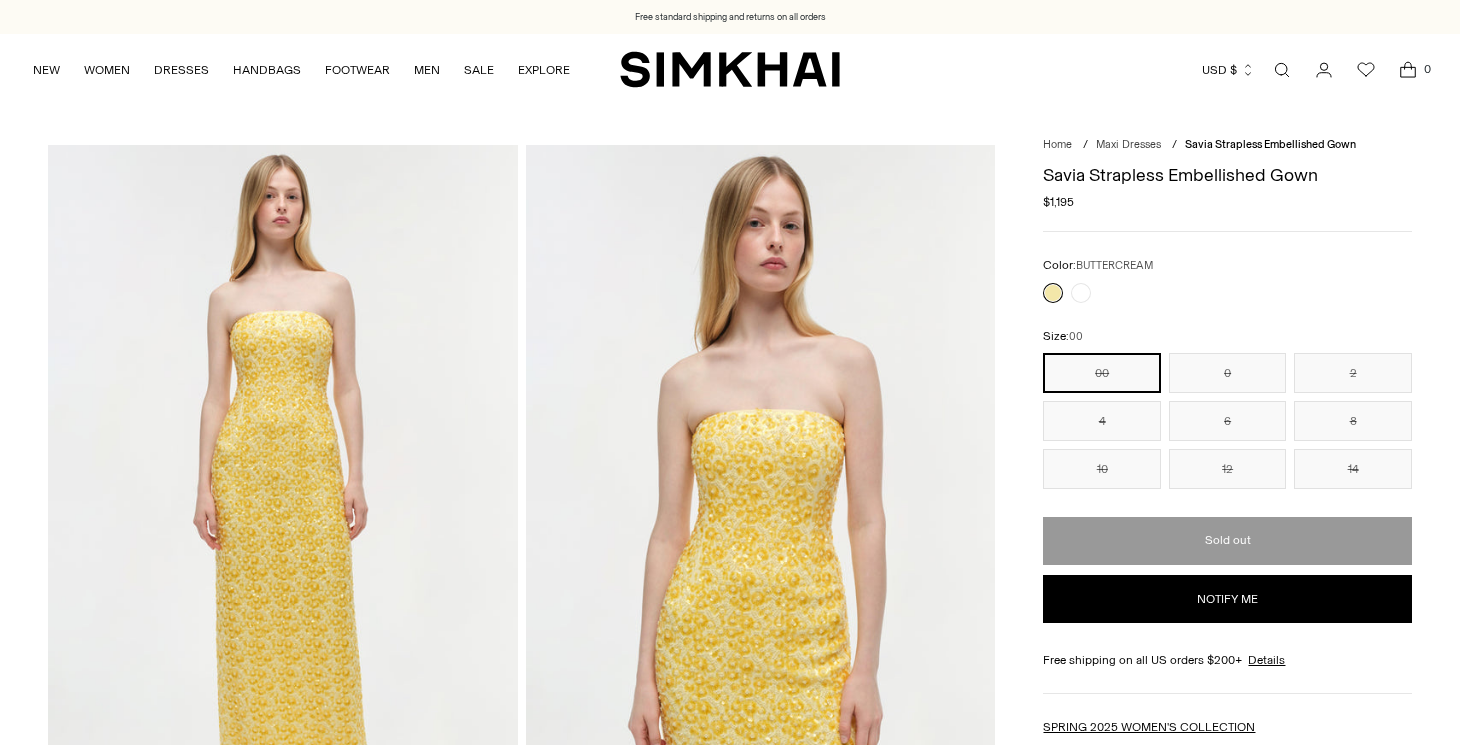 scroll, scrollTop: 0, scrollLeft: 0, axis: both 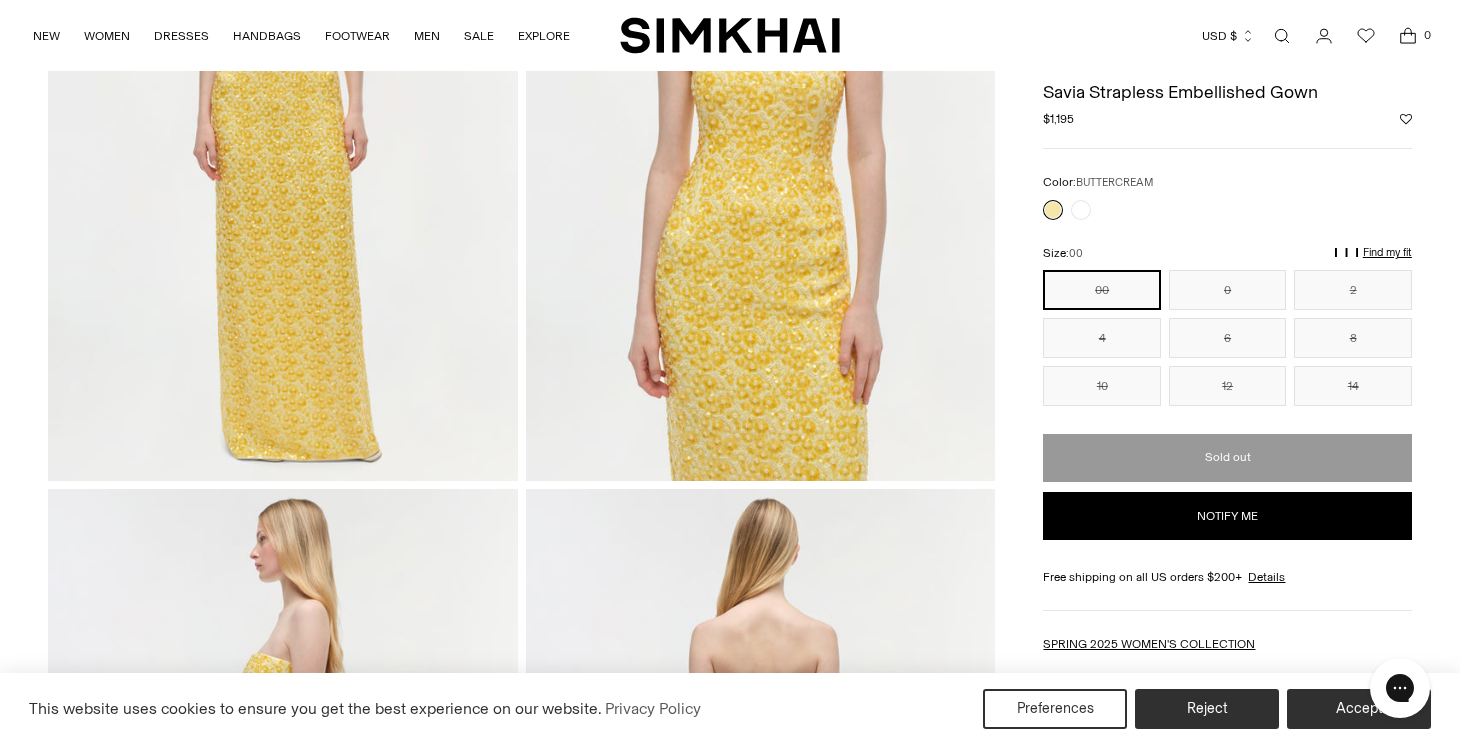 click at bounding box center (283, 128) 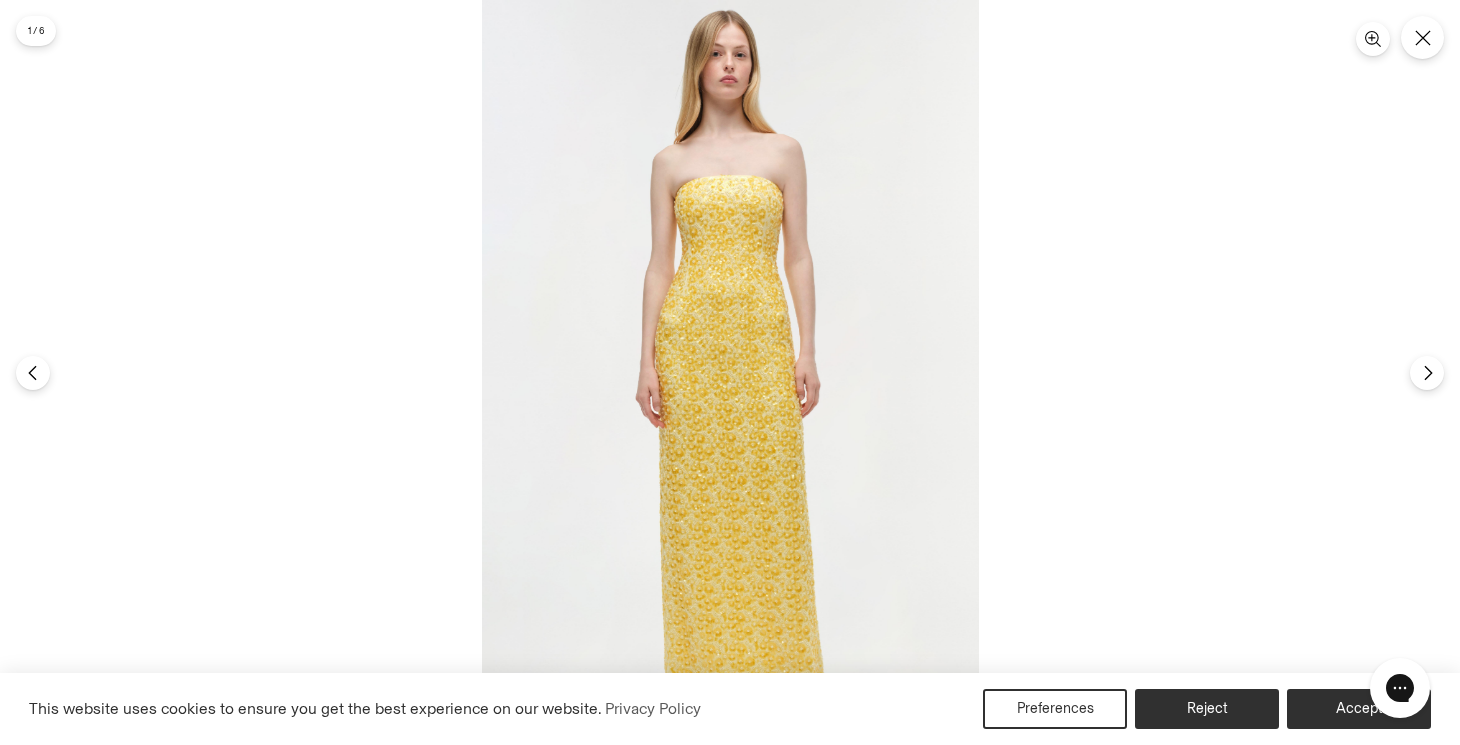 click at bounding box center (730, 372) 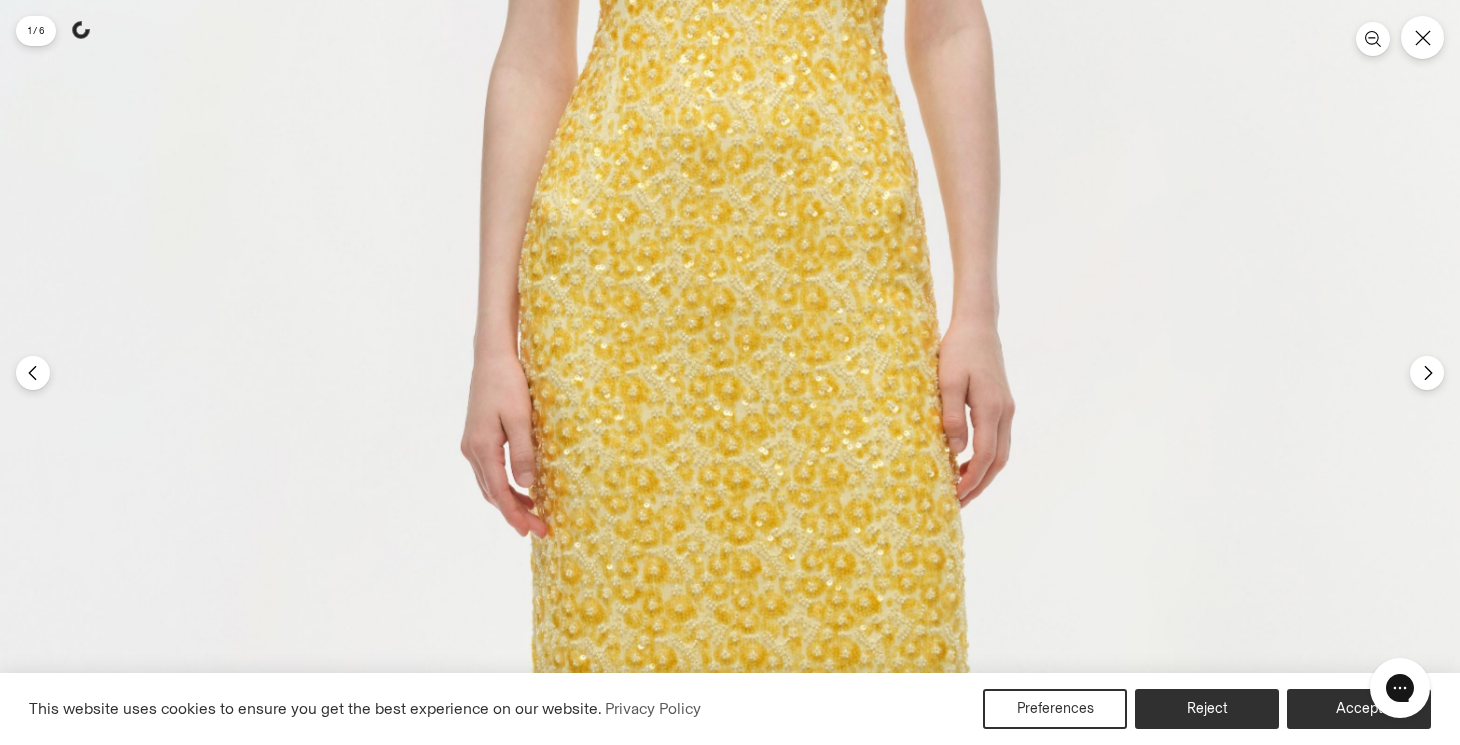 click at bounding box center [745, 370] 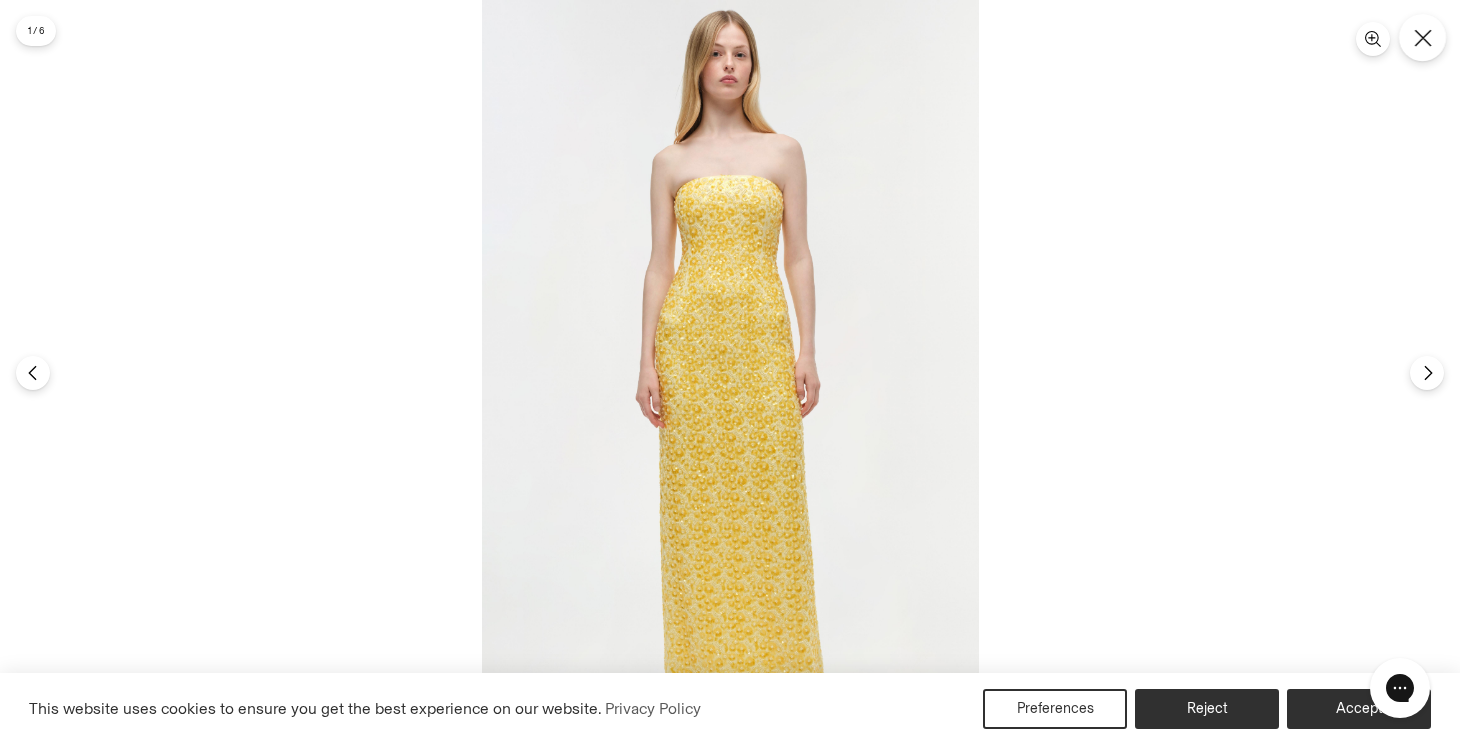 click at bounding box center (1422, 37) 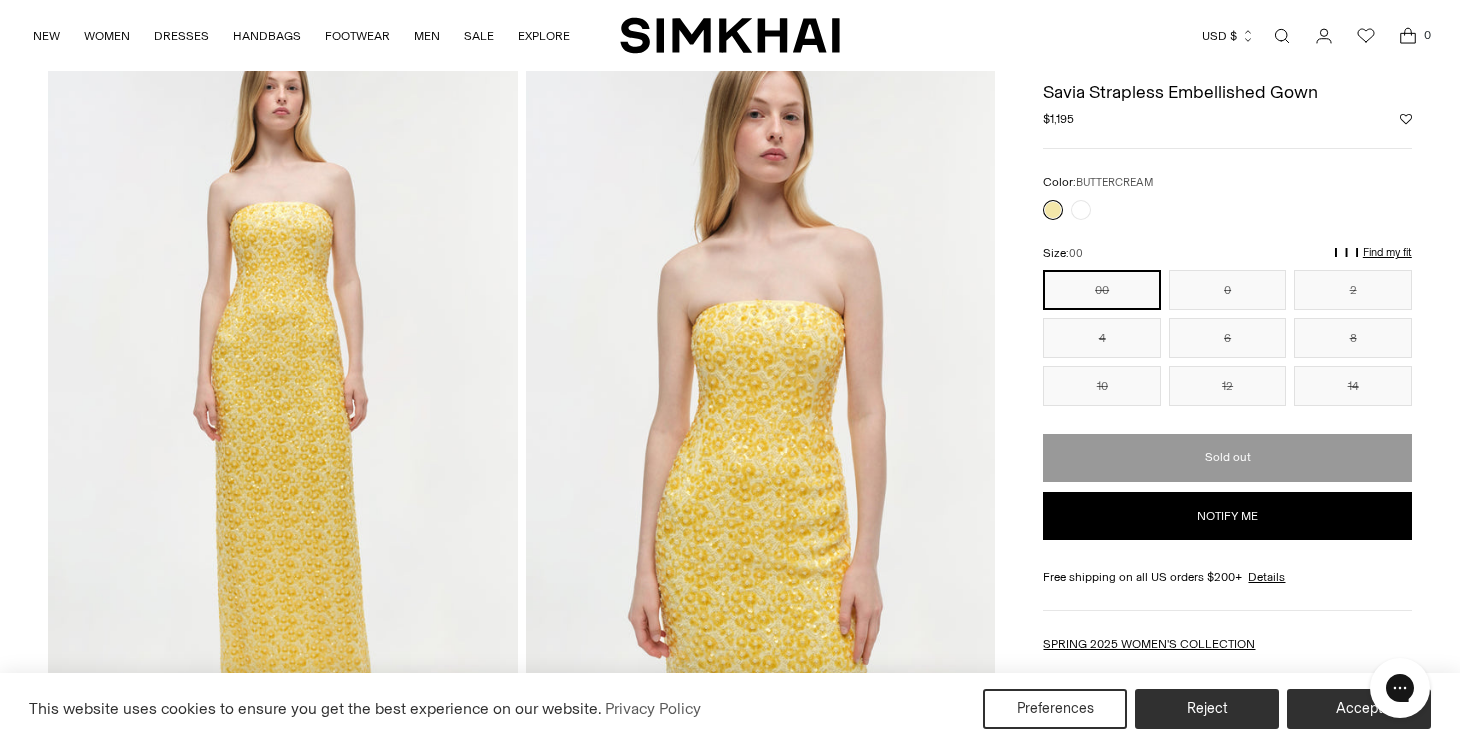 scroll, scrollTop: 105, scrollLeft: 0, axis: vertical 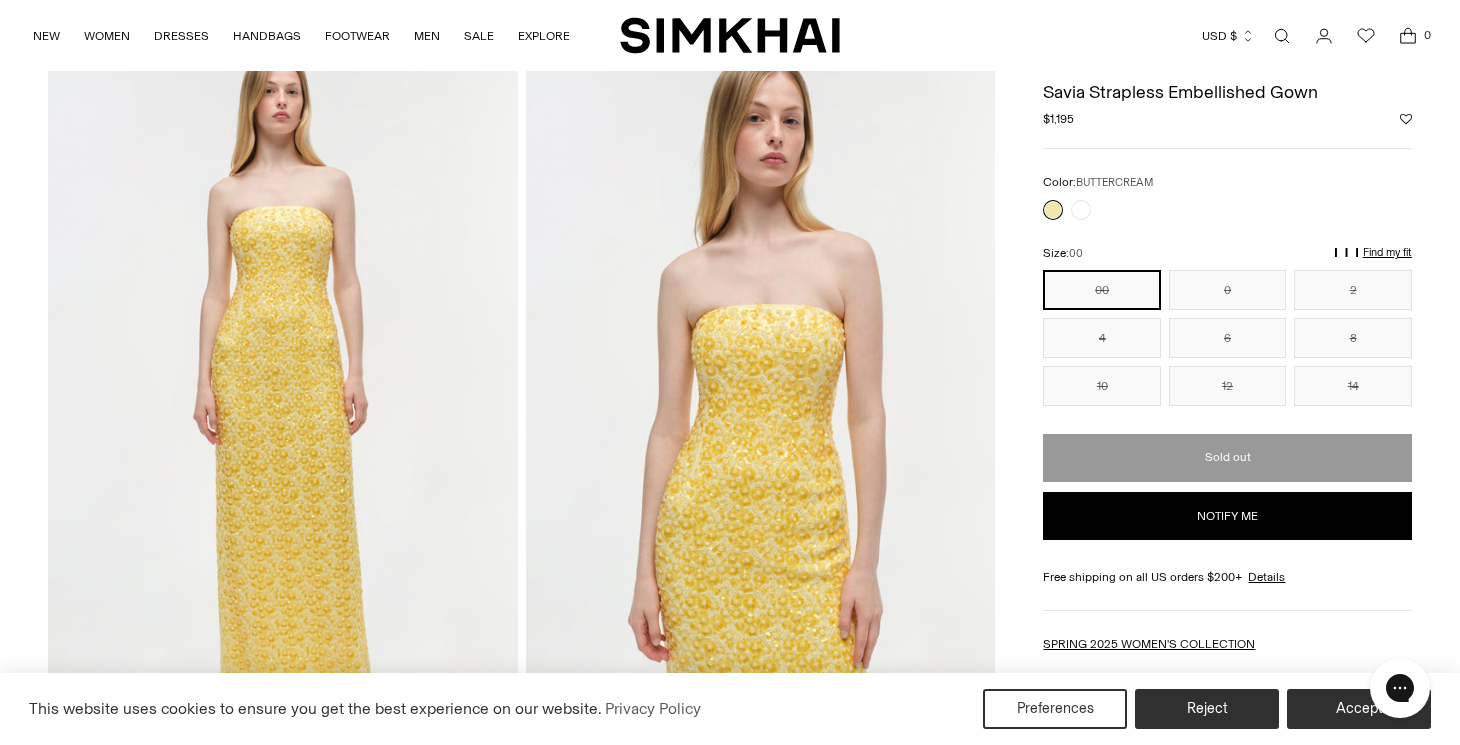 click at bounding box center [283, 392] 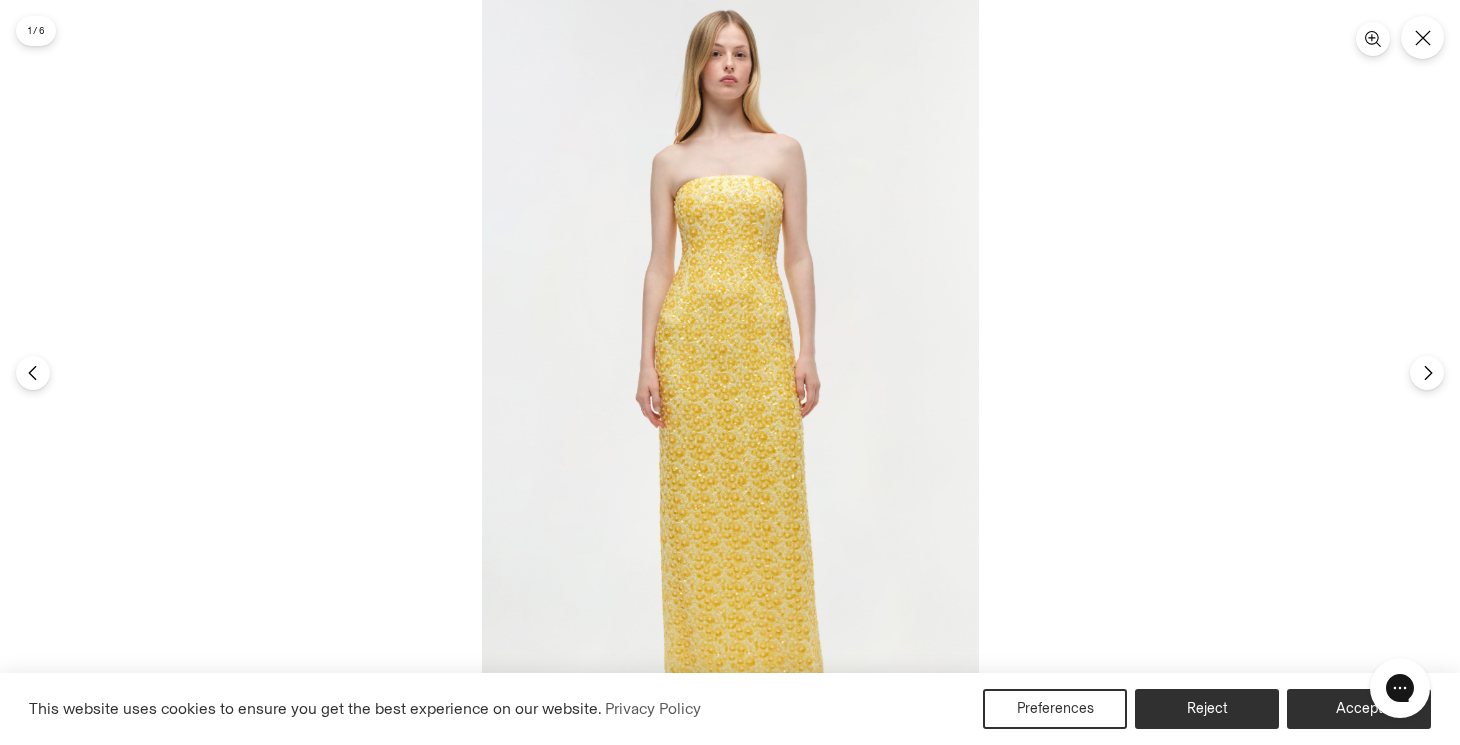click at bounding box center (730, 372) 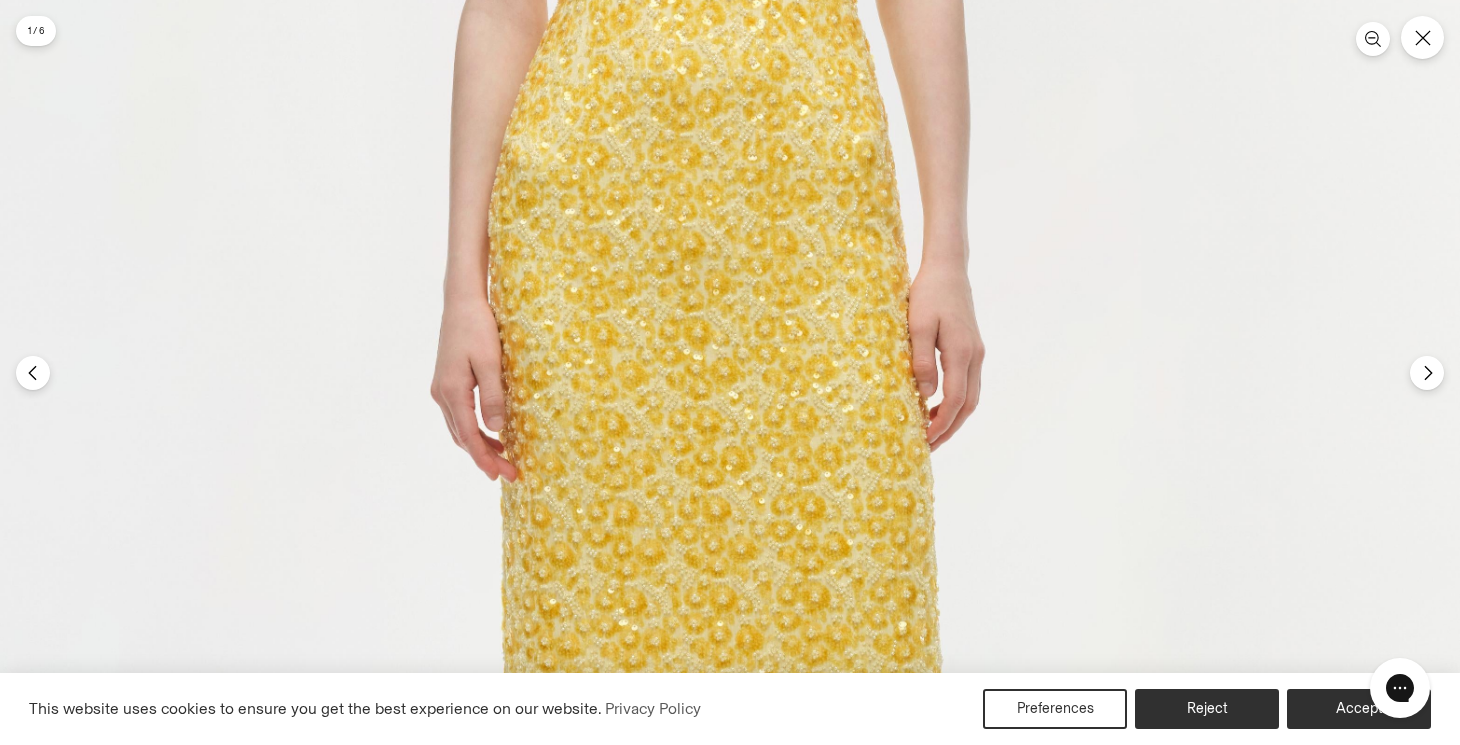 click at bounding box center (715, 314) 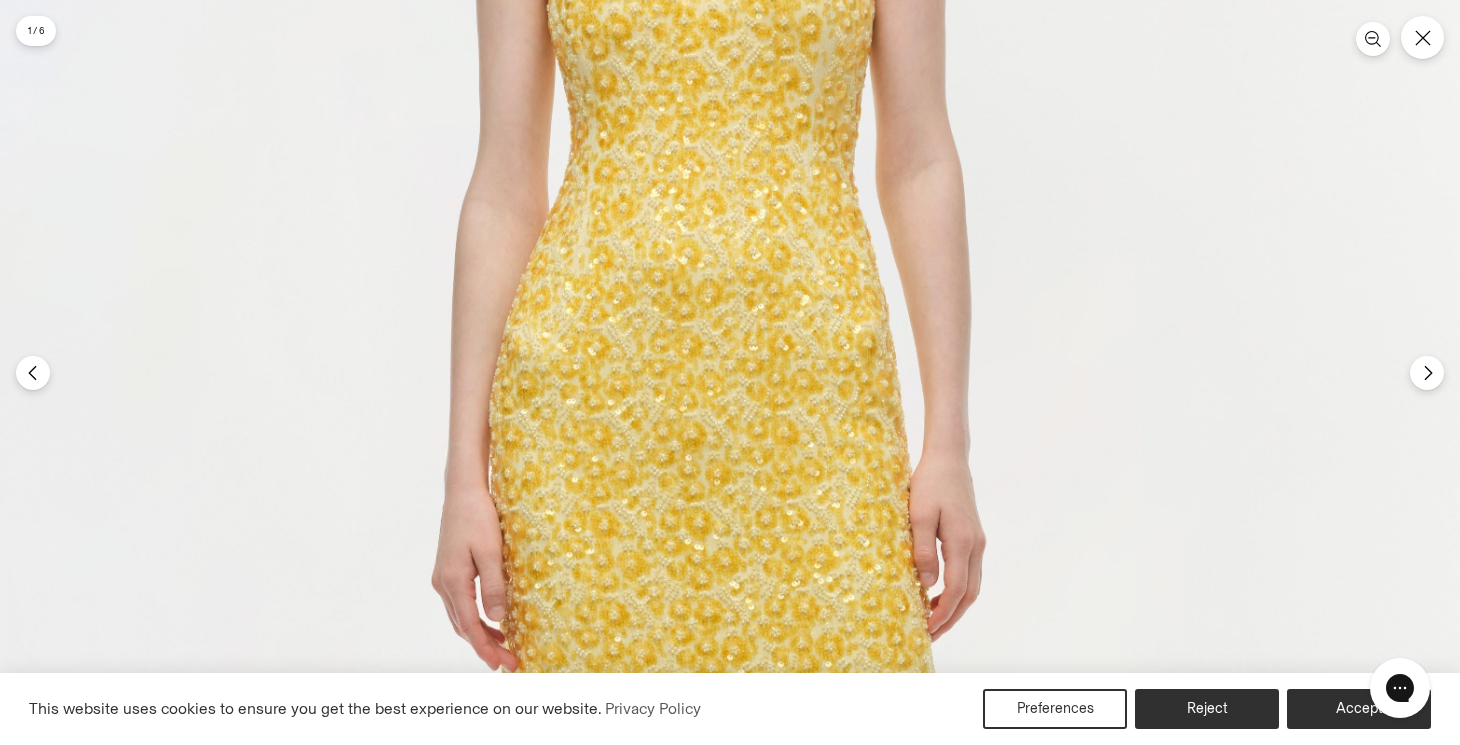 click at bounding box center [716, 504] 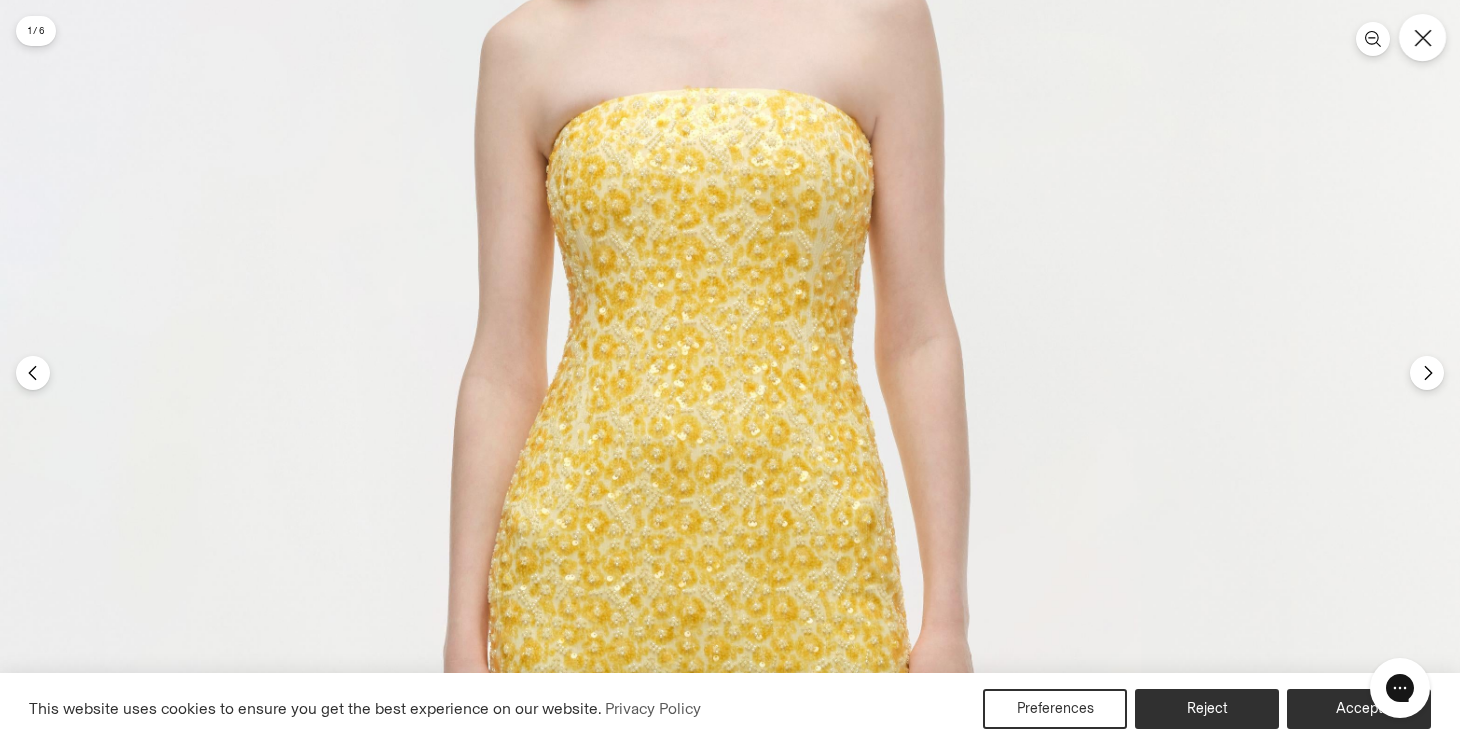 click 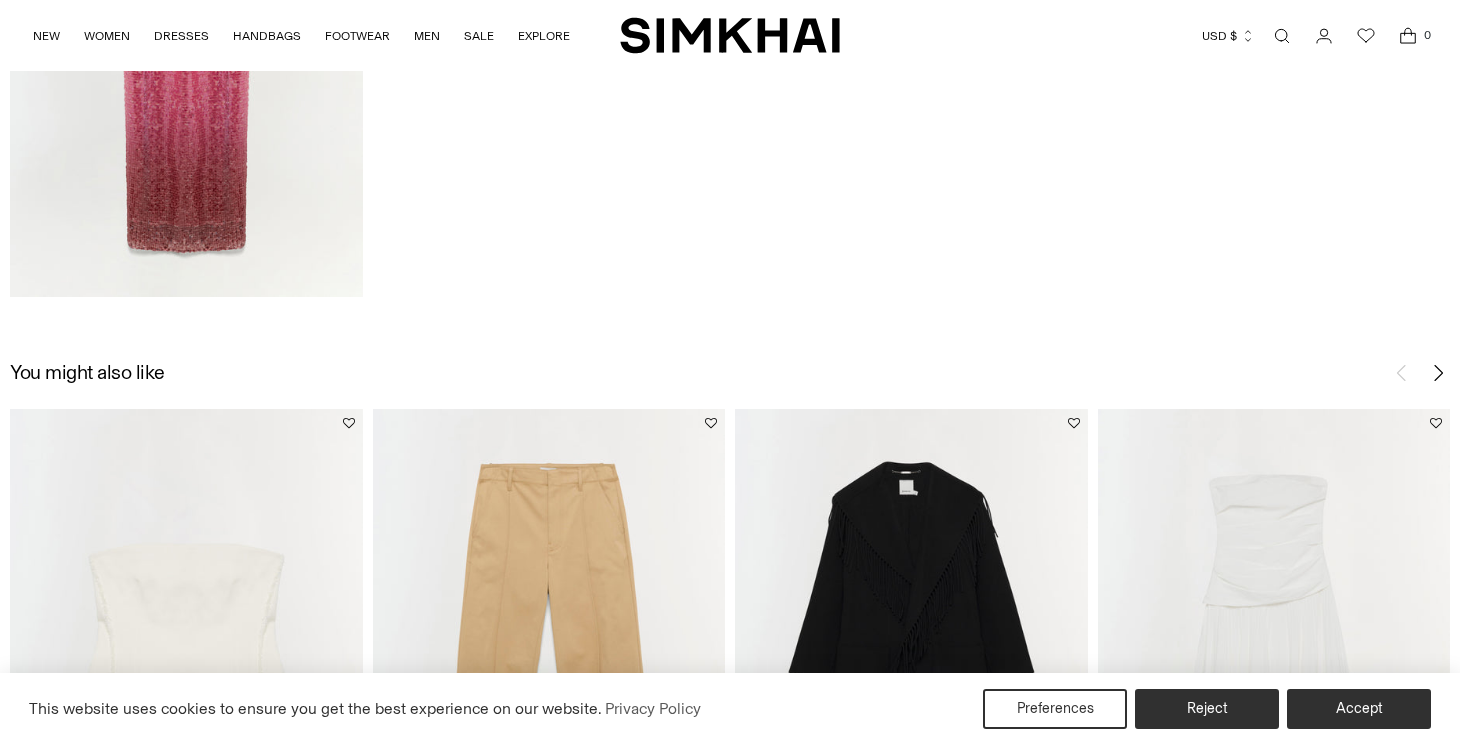 scroll, scrollTop: 2372, scrollLeft: 0, axis: vertical 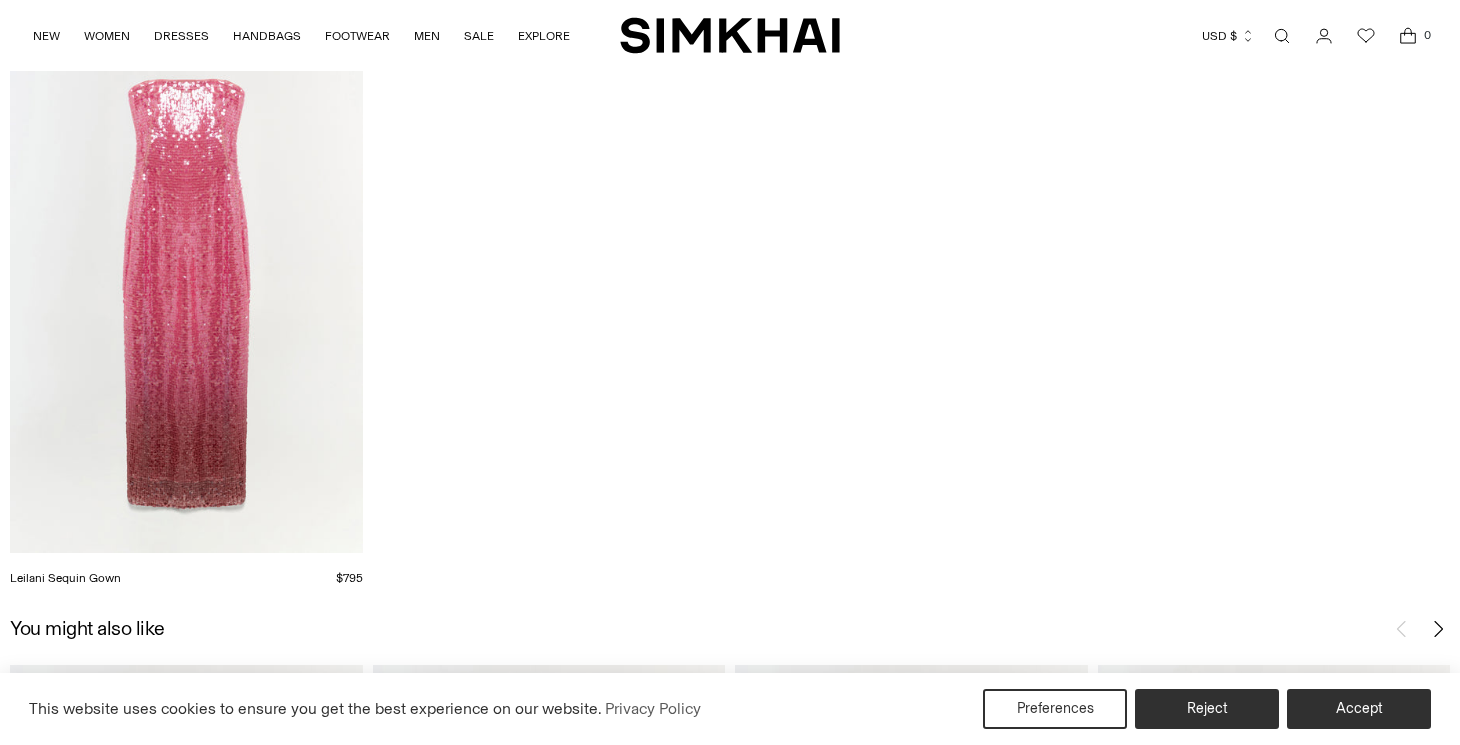 click at bounding box center (0, 0) 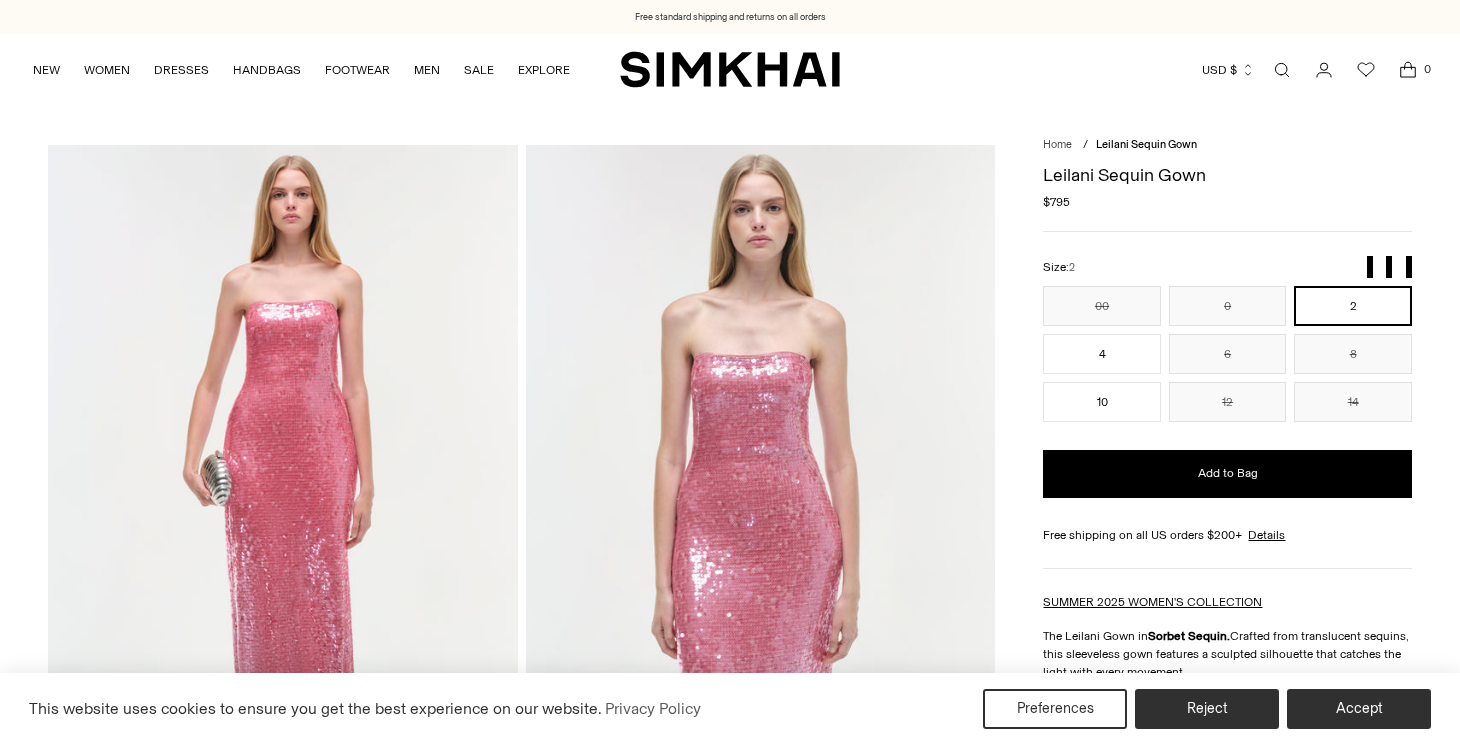 scroll, scrollTop: 0, scrollLeft: 0, axis: both 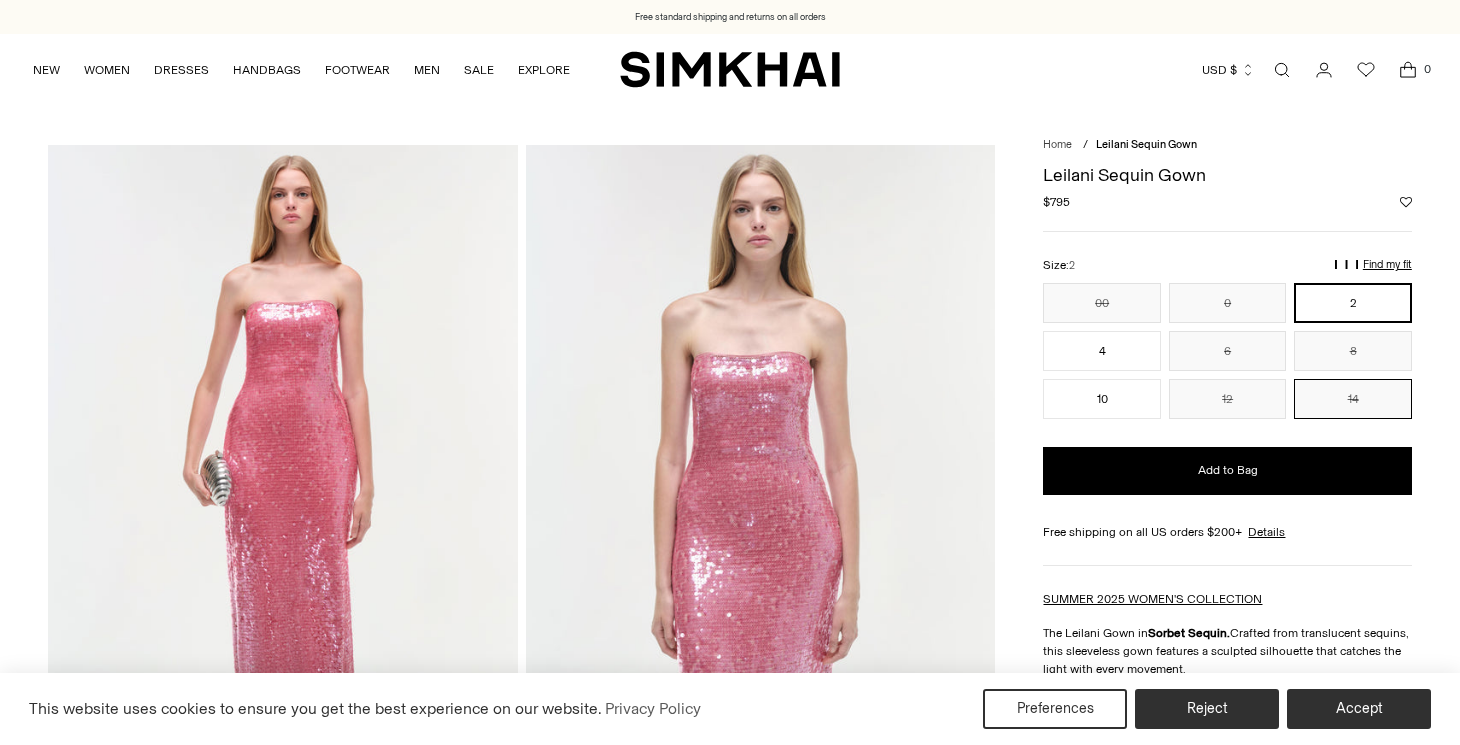 click on "14" at bounding box center (1352, 399) 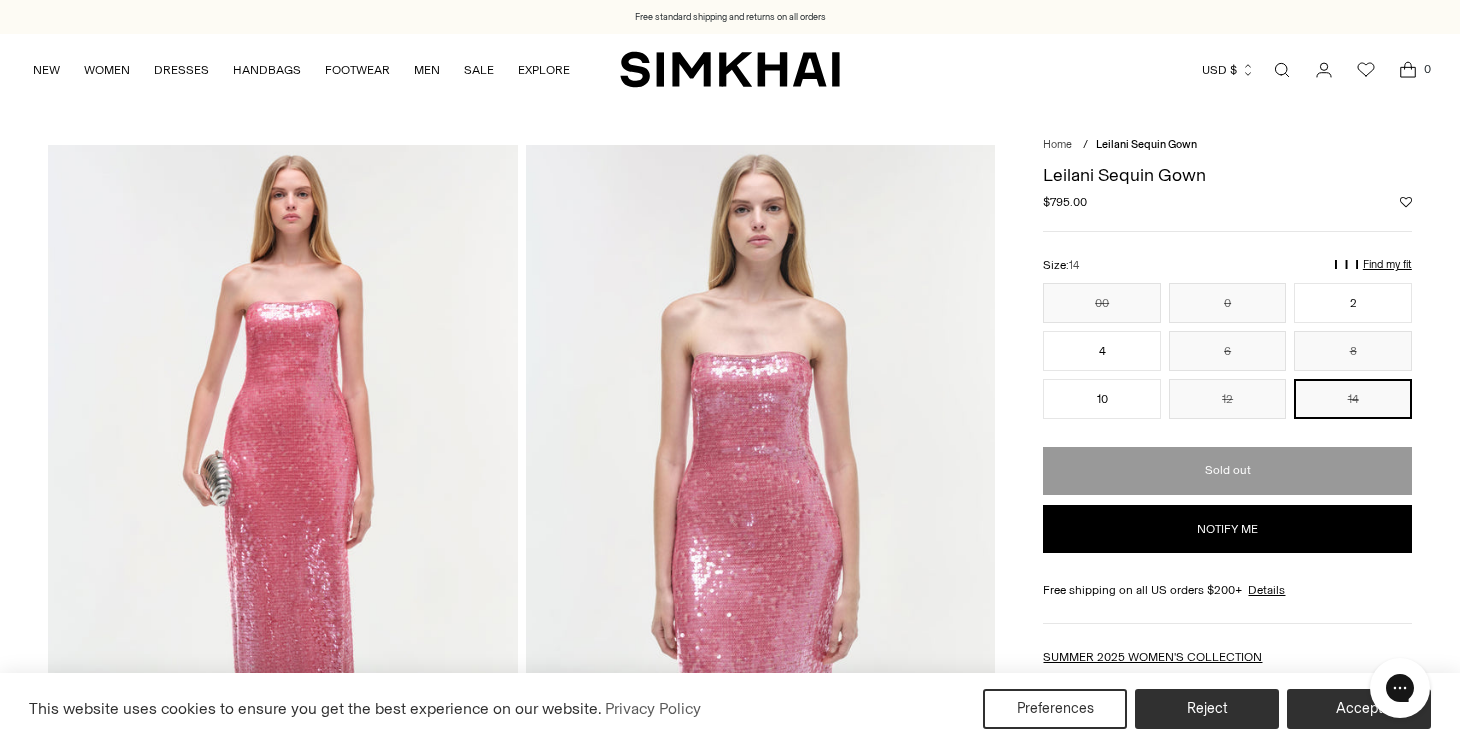 scroll, scrollTop: 0, scrollLeft: 0, axis: both 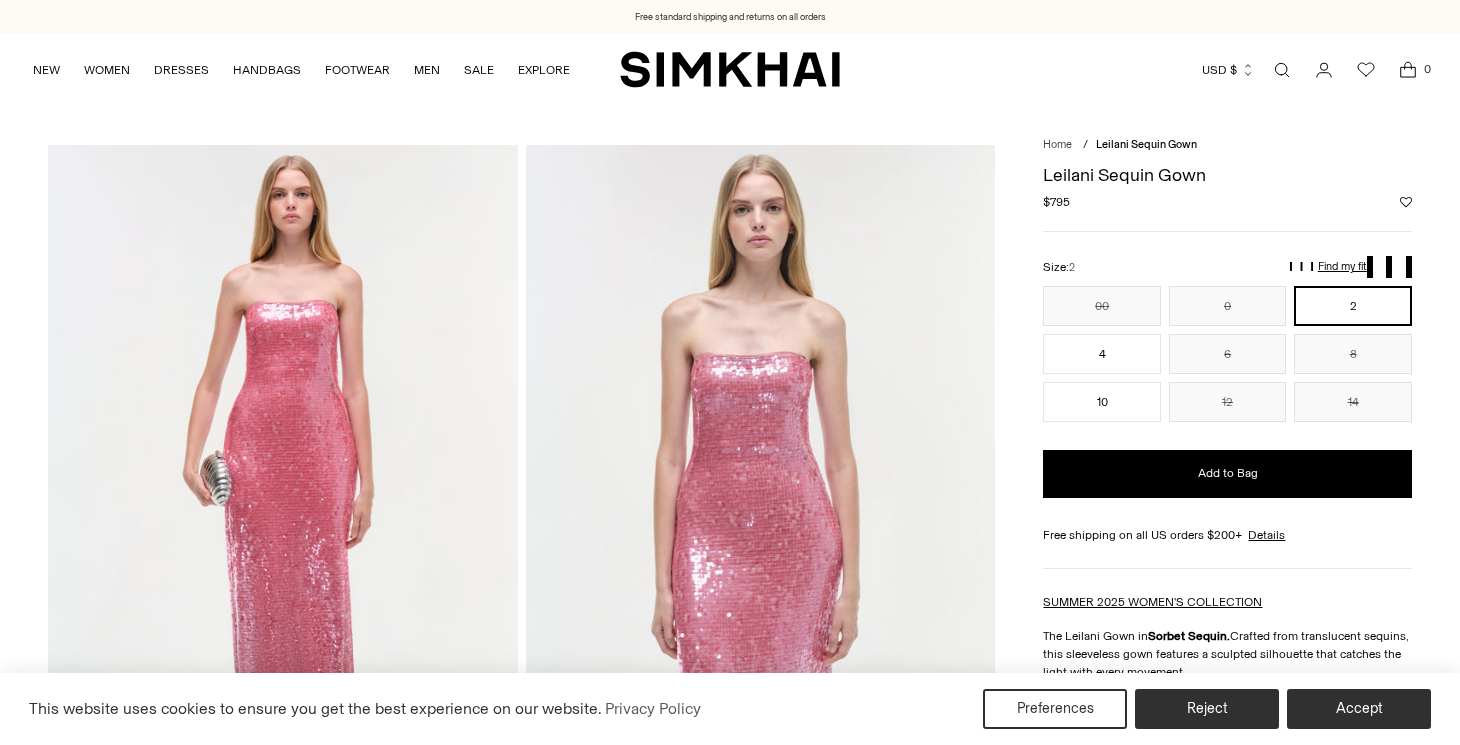 click on "00
0
2
4
6
8
10
12
14
** * * * * * ** ** **" at bounding box center [1227, 354] 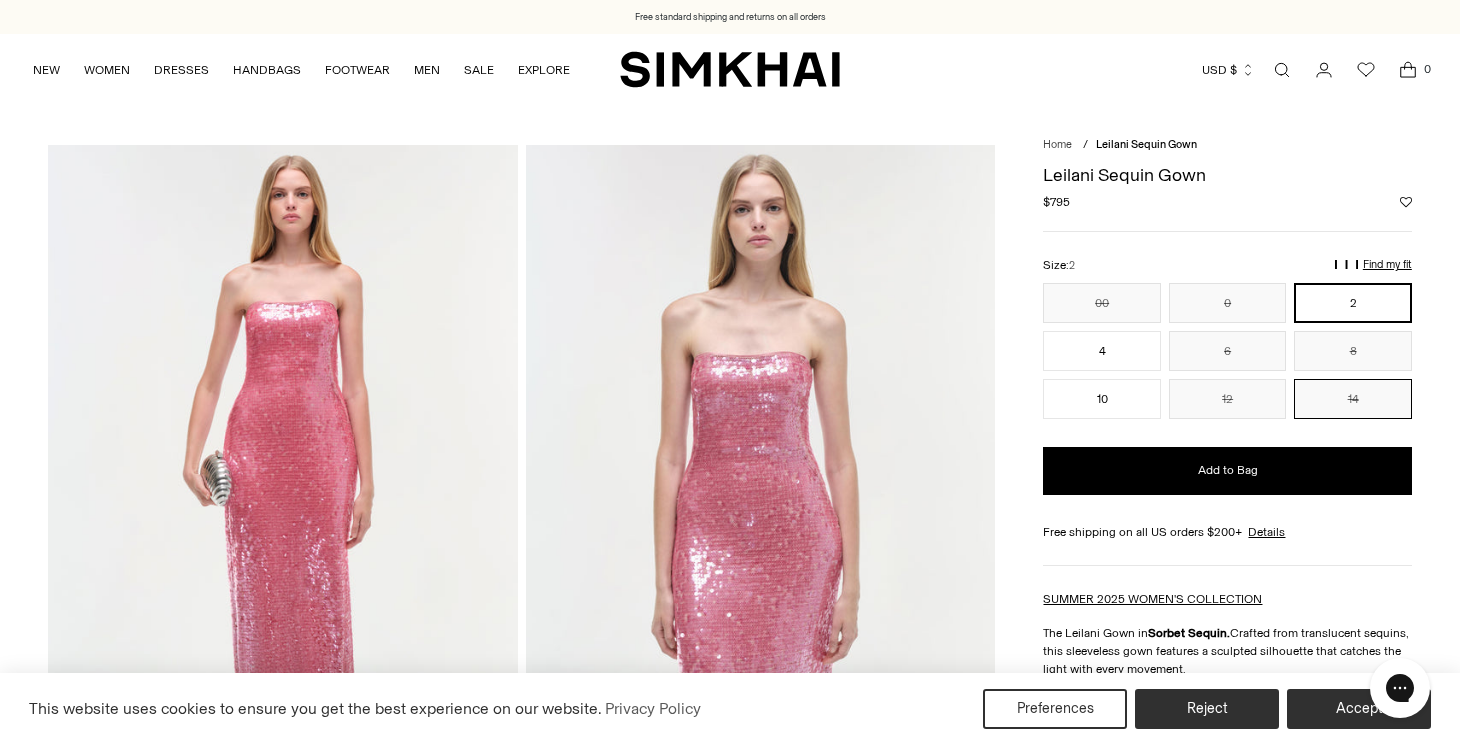 scroll, scrollTop: 0, scrollLeft: 0, axis: both 